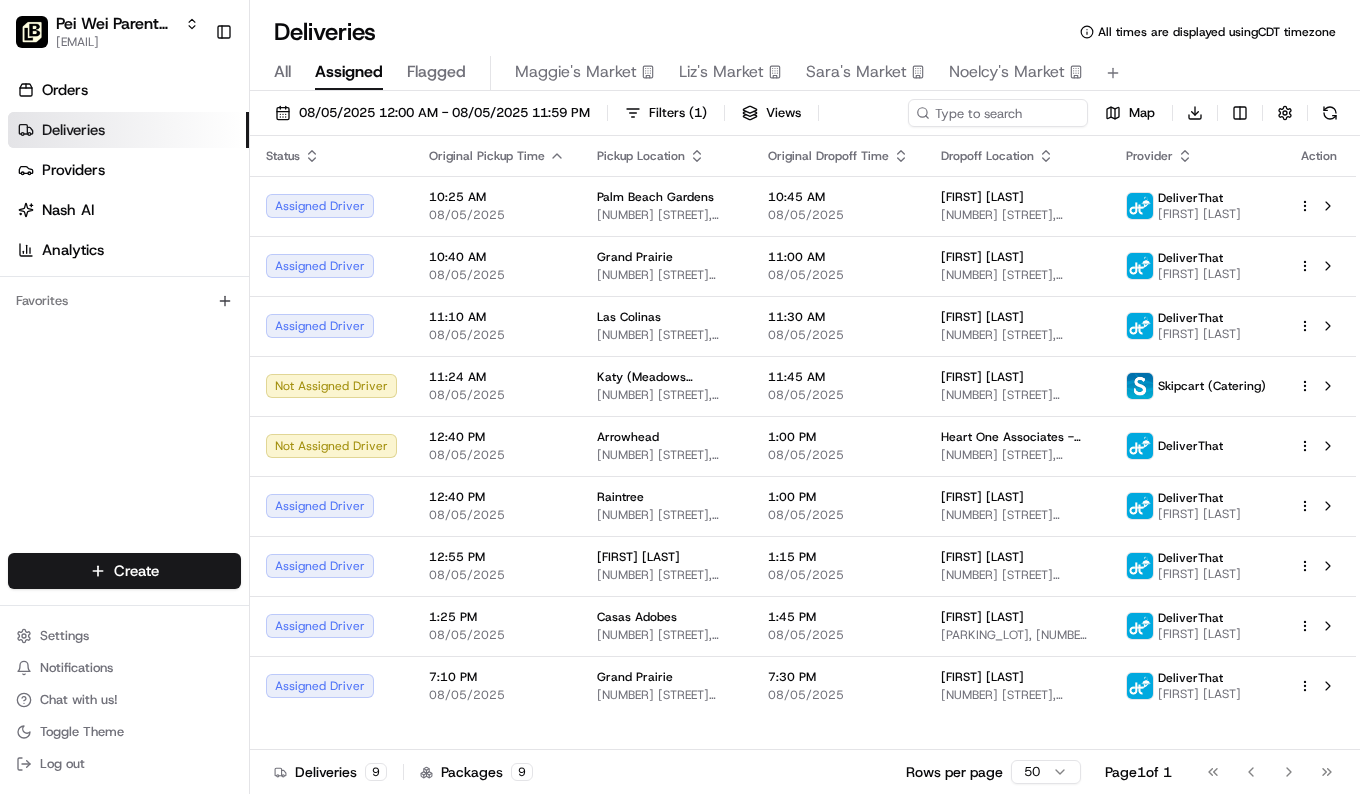 scroll, scrollTop: 0, scrollLeft: 0, axis: both 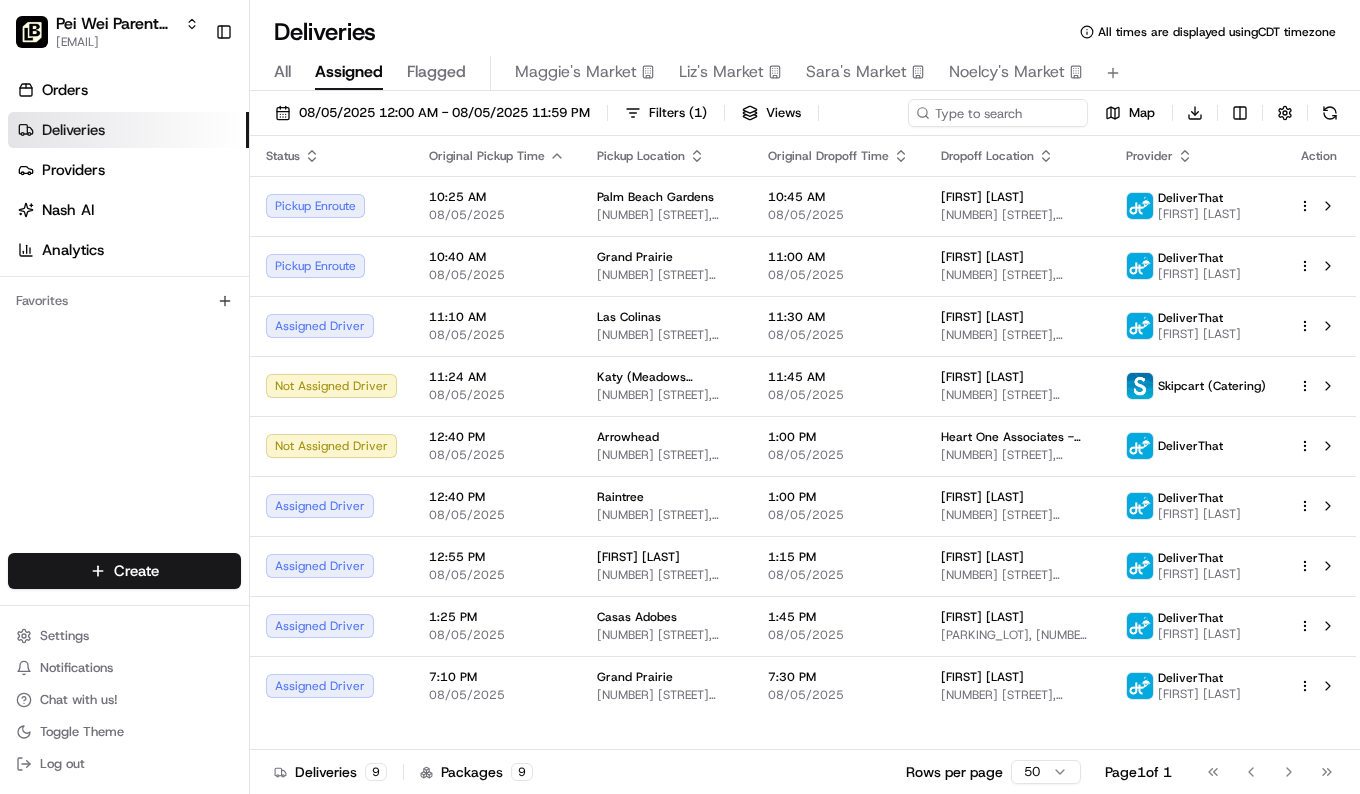 click on "Deliveries" at bounding box center [128, 130] 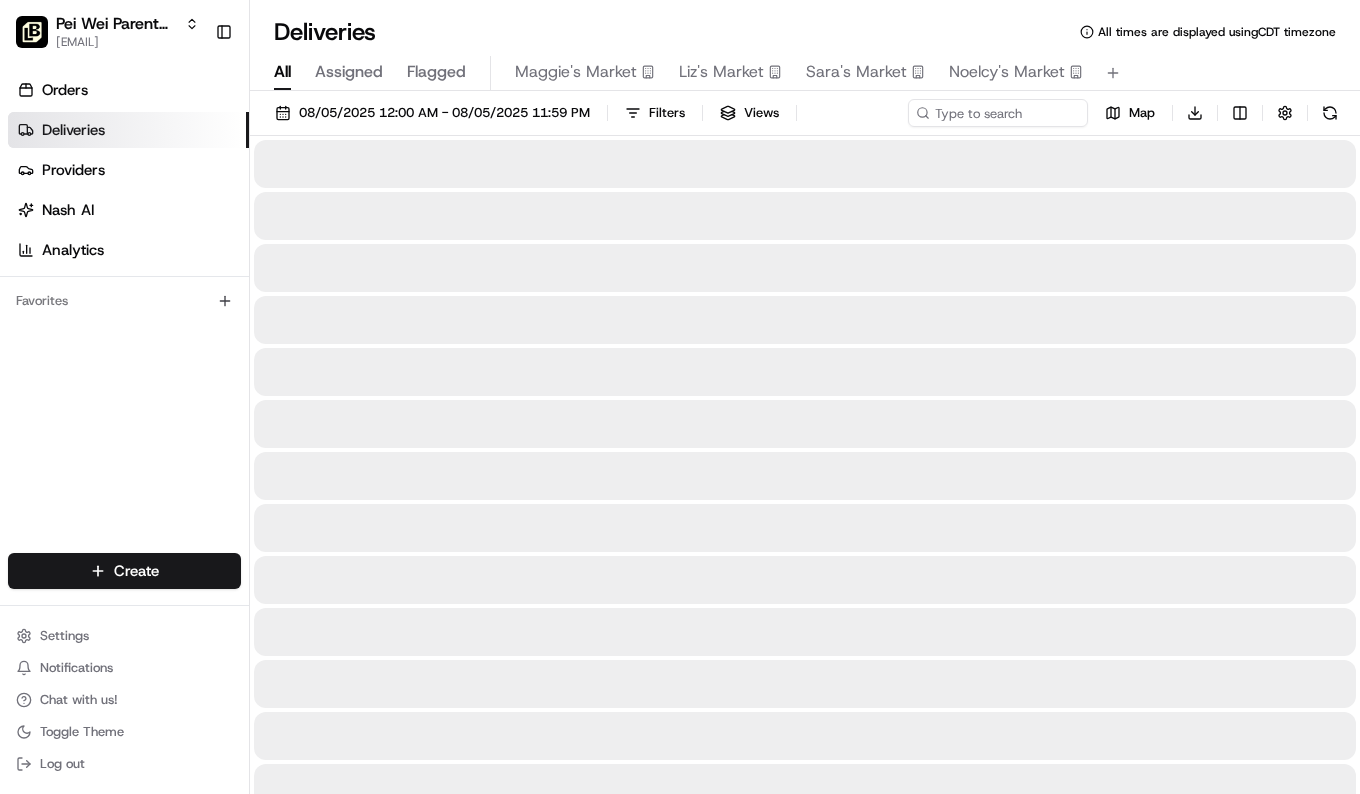 click on "Assigned" at bounding box center [349, 72] 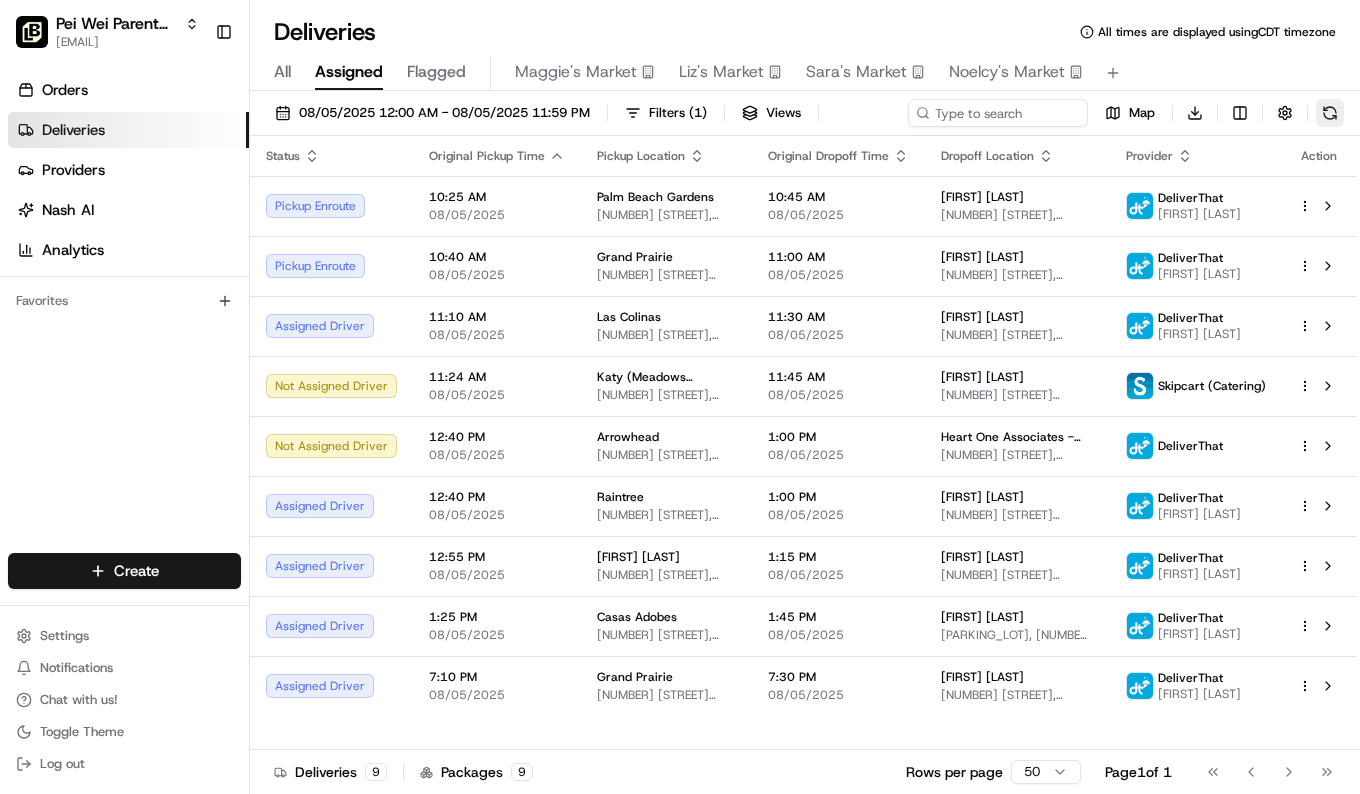 click at bounding box center [1330, 113] 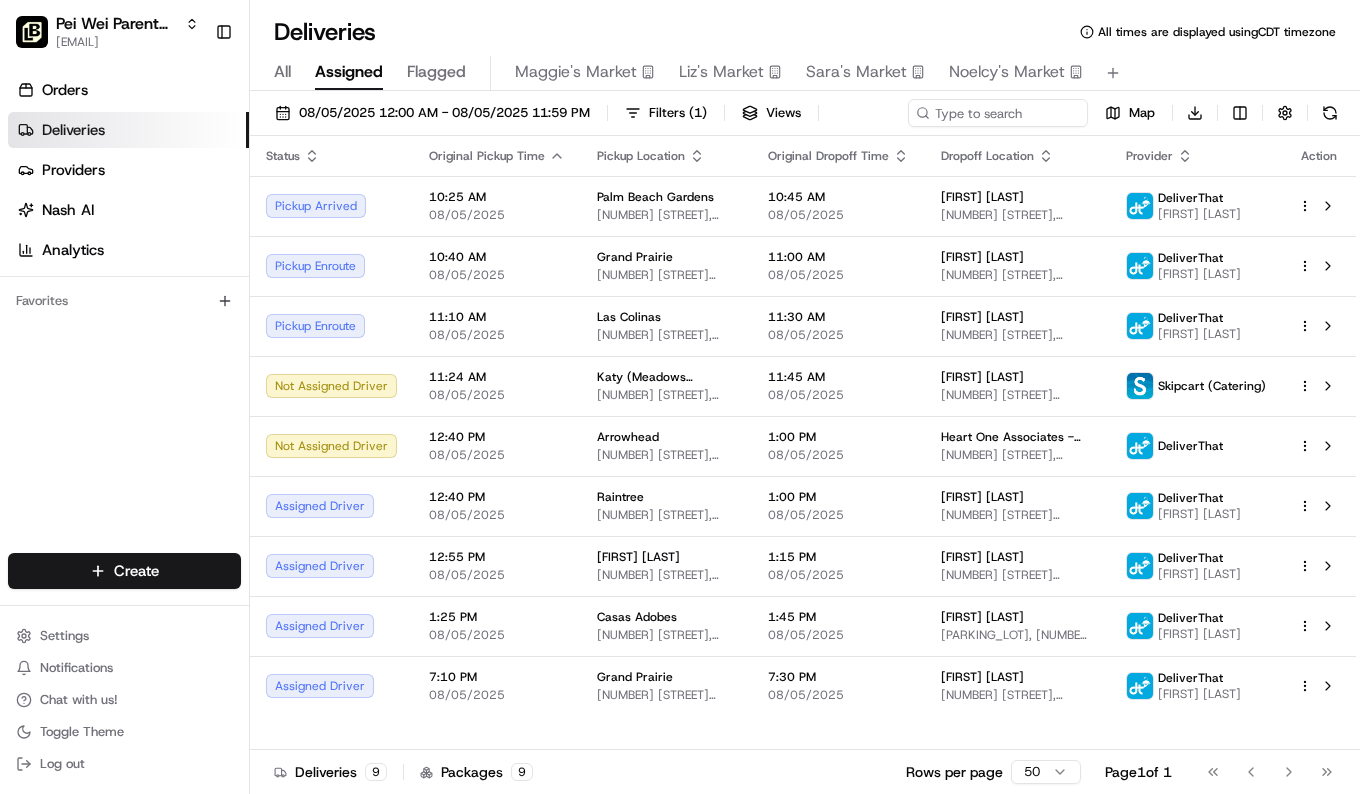 click on "[TIME] [DATE] [CITY] [NUMBER] [STREET], [CITY], [STATE] [POSTAL_CODE], [COUNTRY] [TIME] [DATE] [CITY] [NUMBER] [STREET], [CITY], [STATE] [POSTAL_CODE], [COUNTRY] [TIME] [DATE] [CITY] [NUMBER] [STREET], [CITY], [STATE] [POSTAL_CODE], [COUNTRY] [TIME] [DATE] [CITY] [NUMBER] [STREET], [CITY], [STATE] [POSTAL_CODE], [COUNTRY] [TIME] [DATE] [CITY] [NUMBER] [STREET] [SUITE], [CITY], [STATE] [POSTAL_CODE], [COUNTRY] [TIME] [DATE] [NUMBER] [STREET] [LETTER], [CITY], [STATE] [POSTAL_CODE] [TIME] [TIME]" at bounding box center (805, 444) 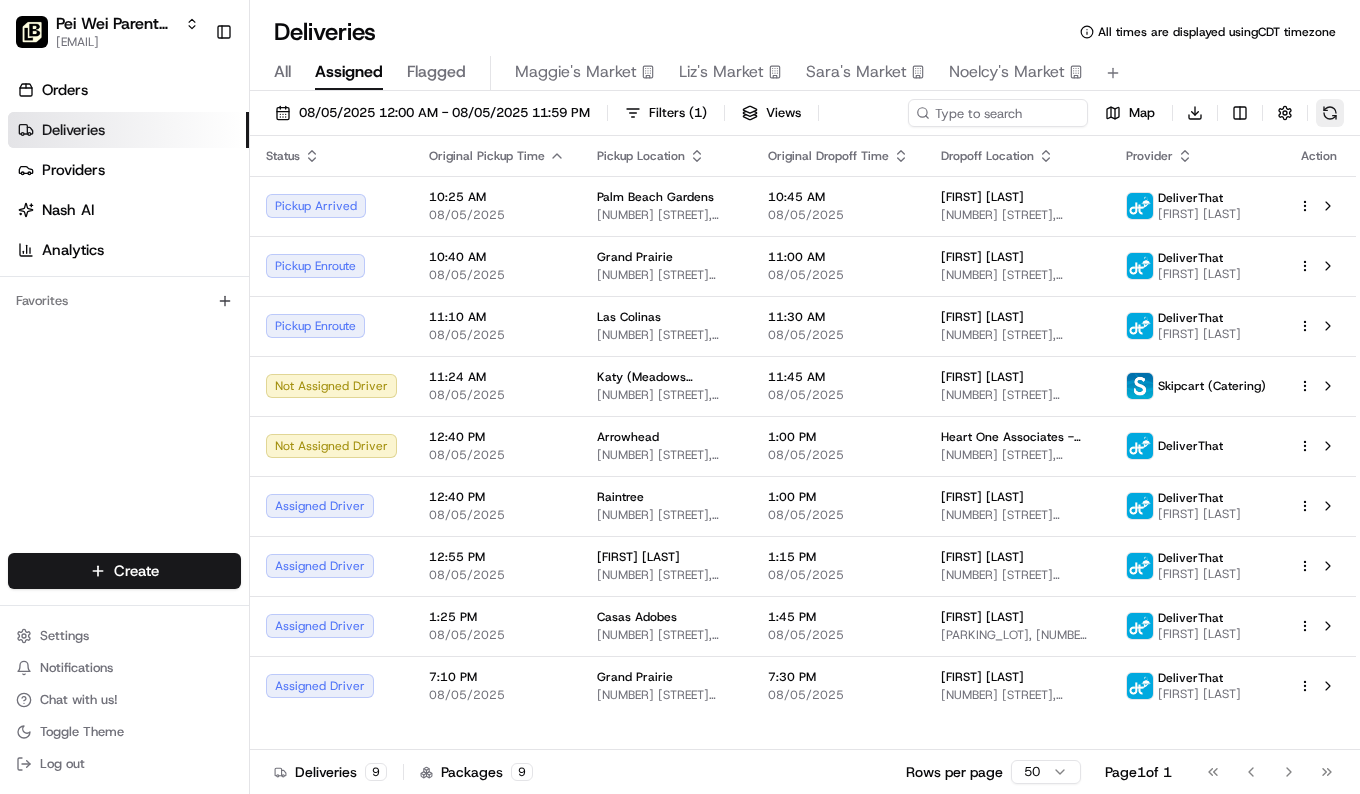 click at bounding box center (1330, 113) 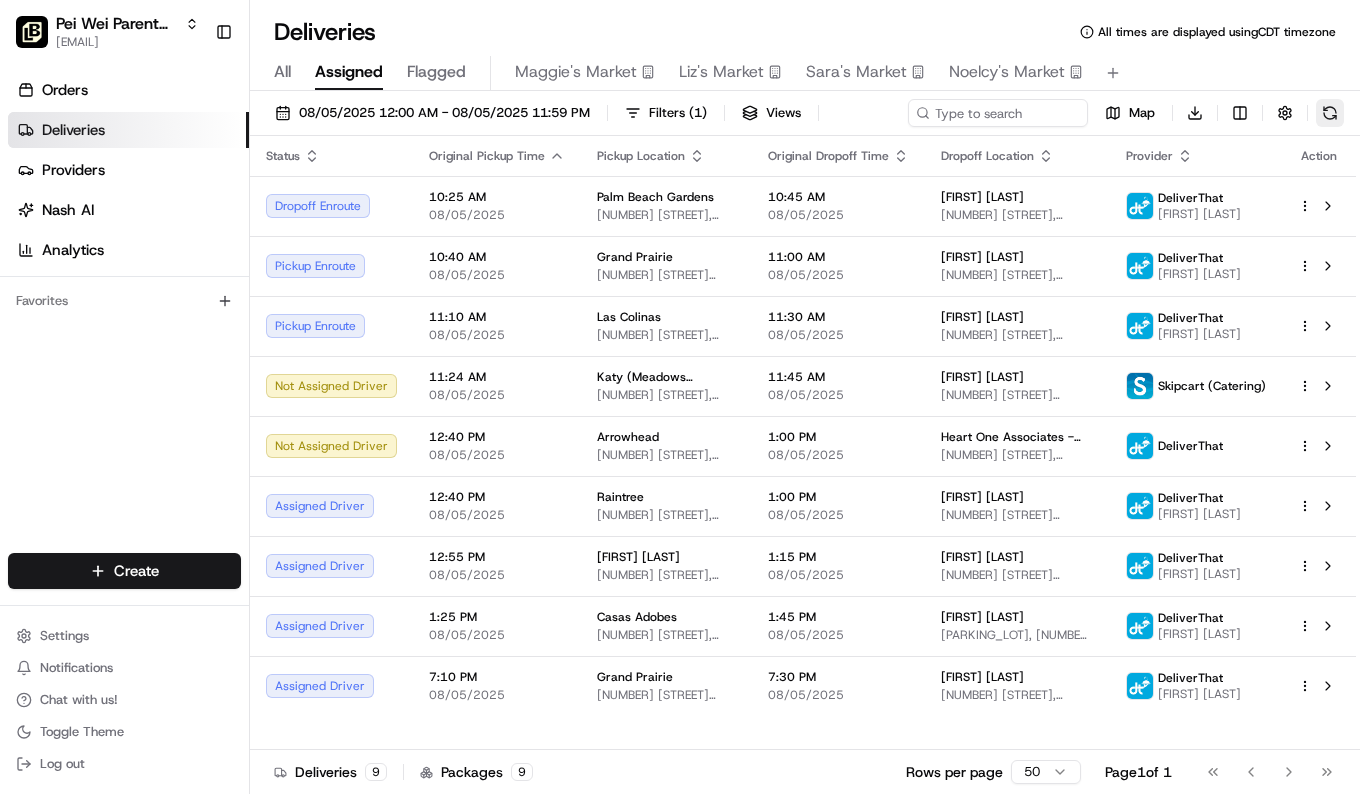 click at bounding box center [1330, 113] 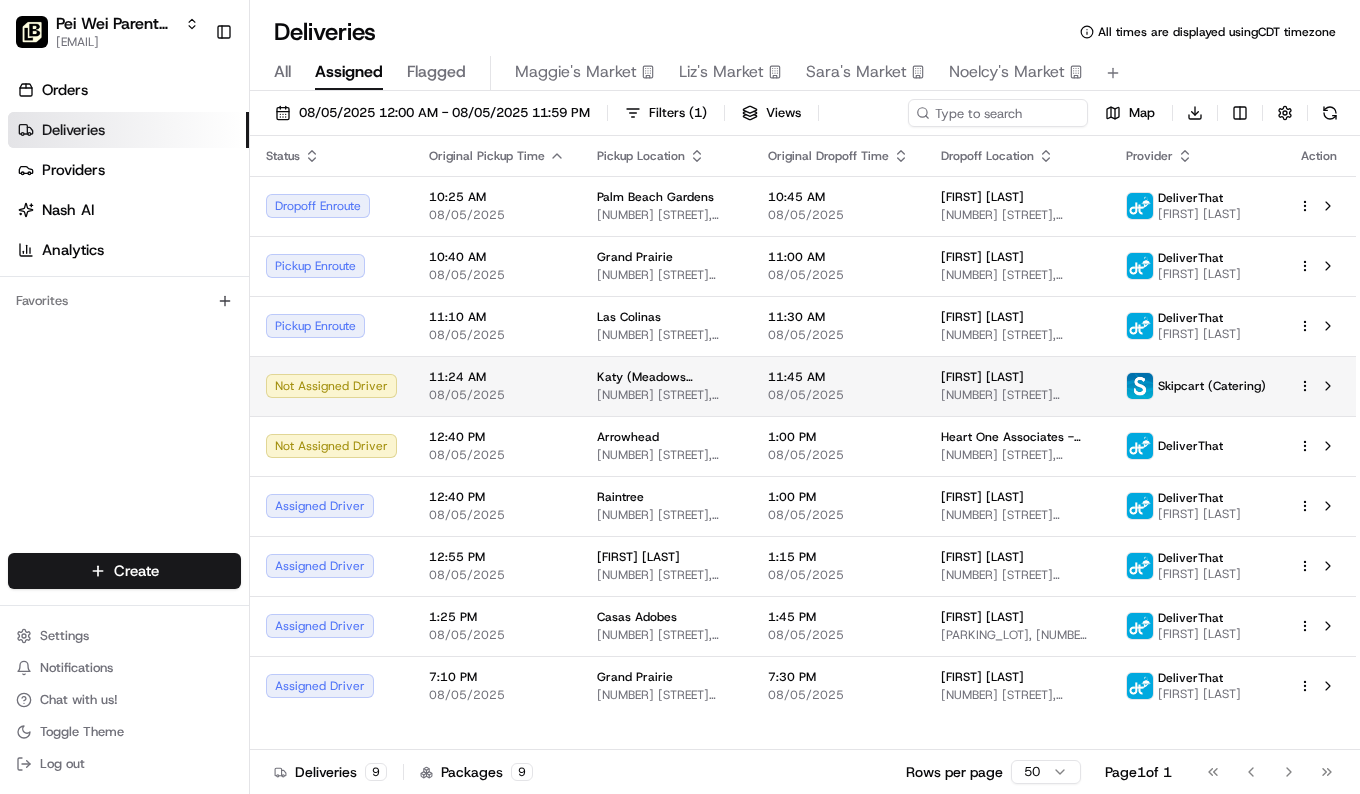 click at bounding box center [1319, 386] 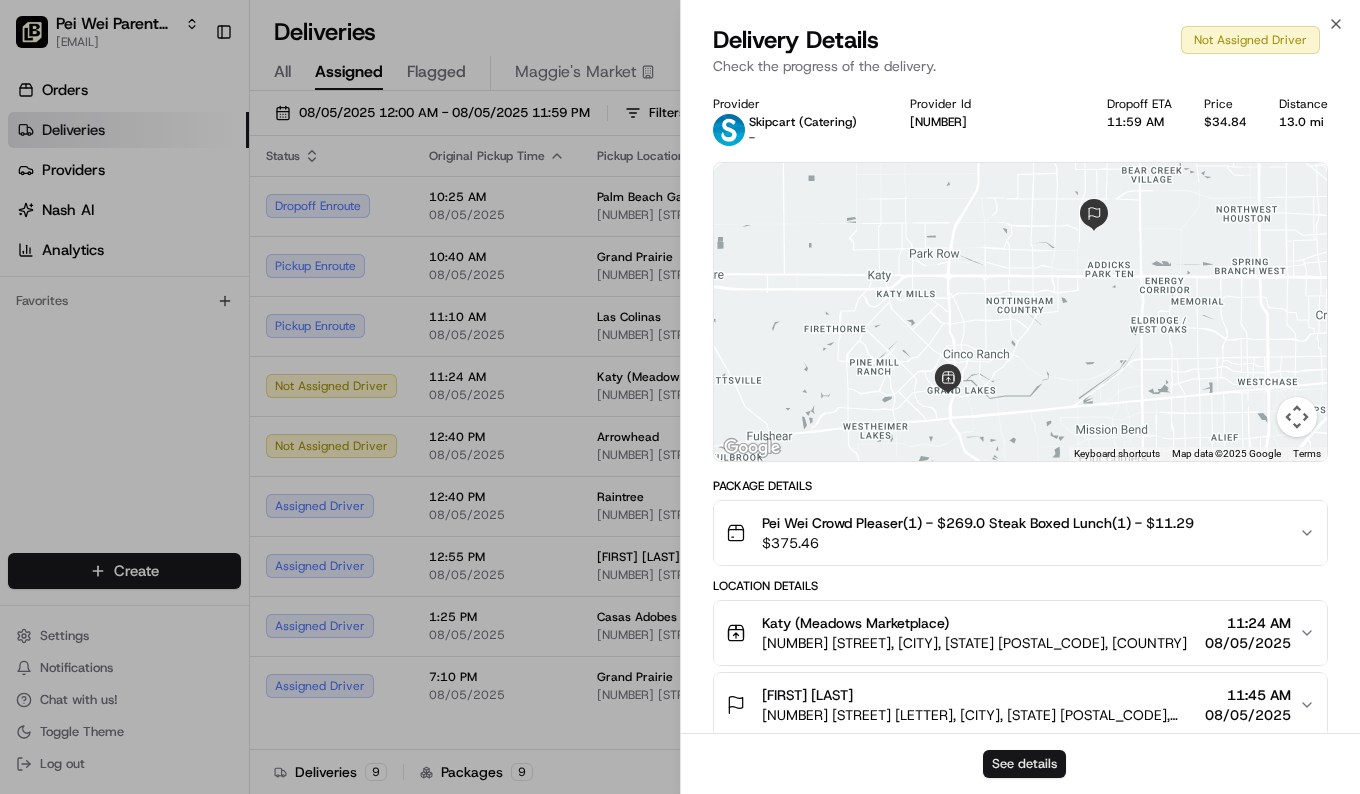 click on "See details" at bounding box center (1024, 764) 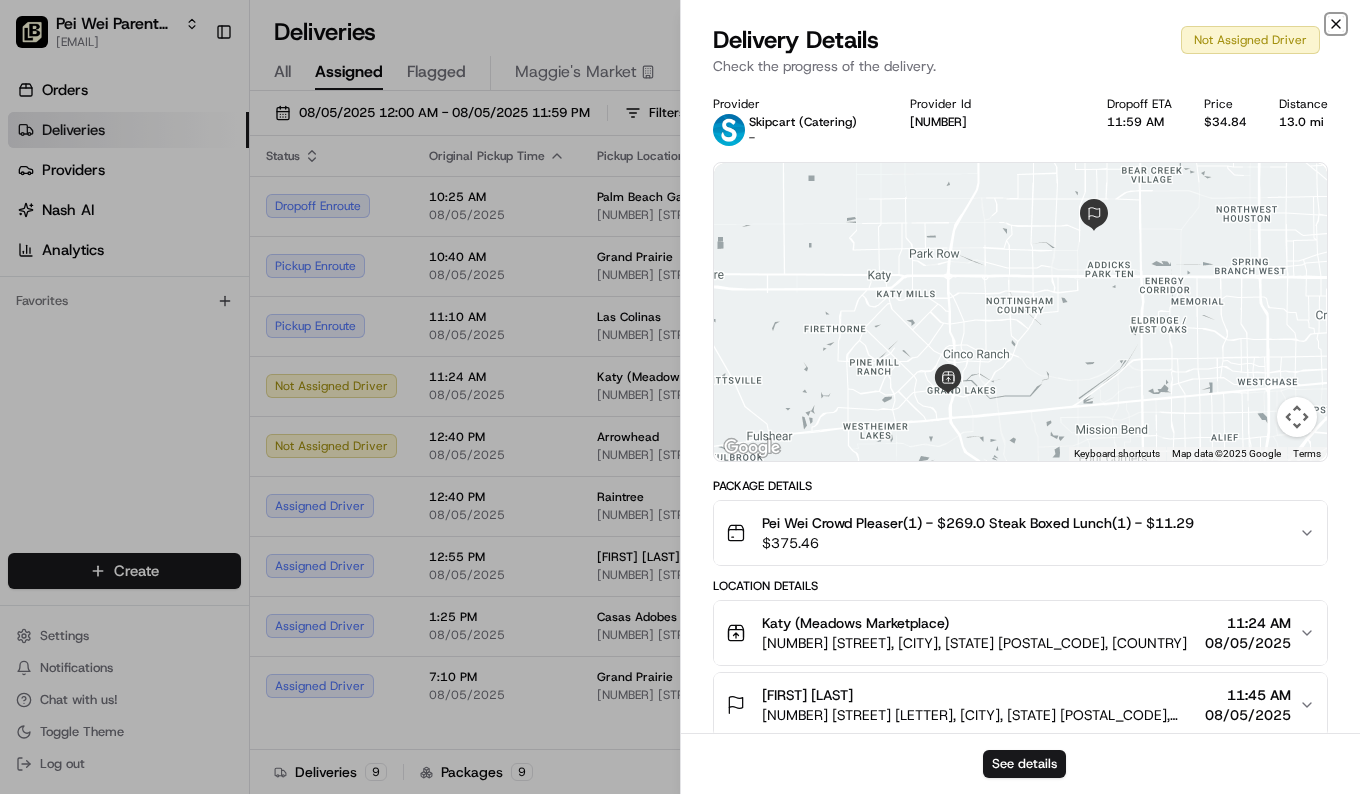 click 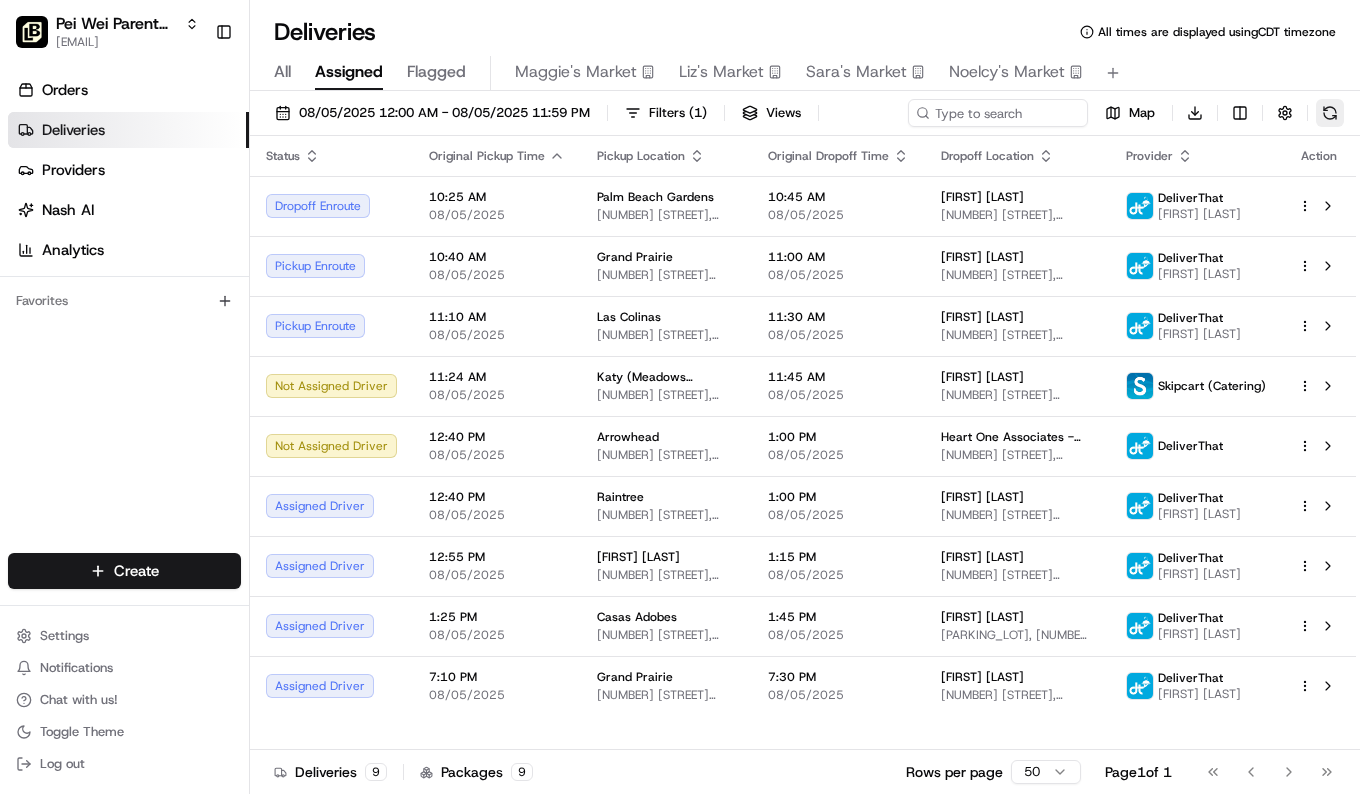 click at bounding box center (1330, 113) 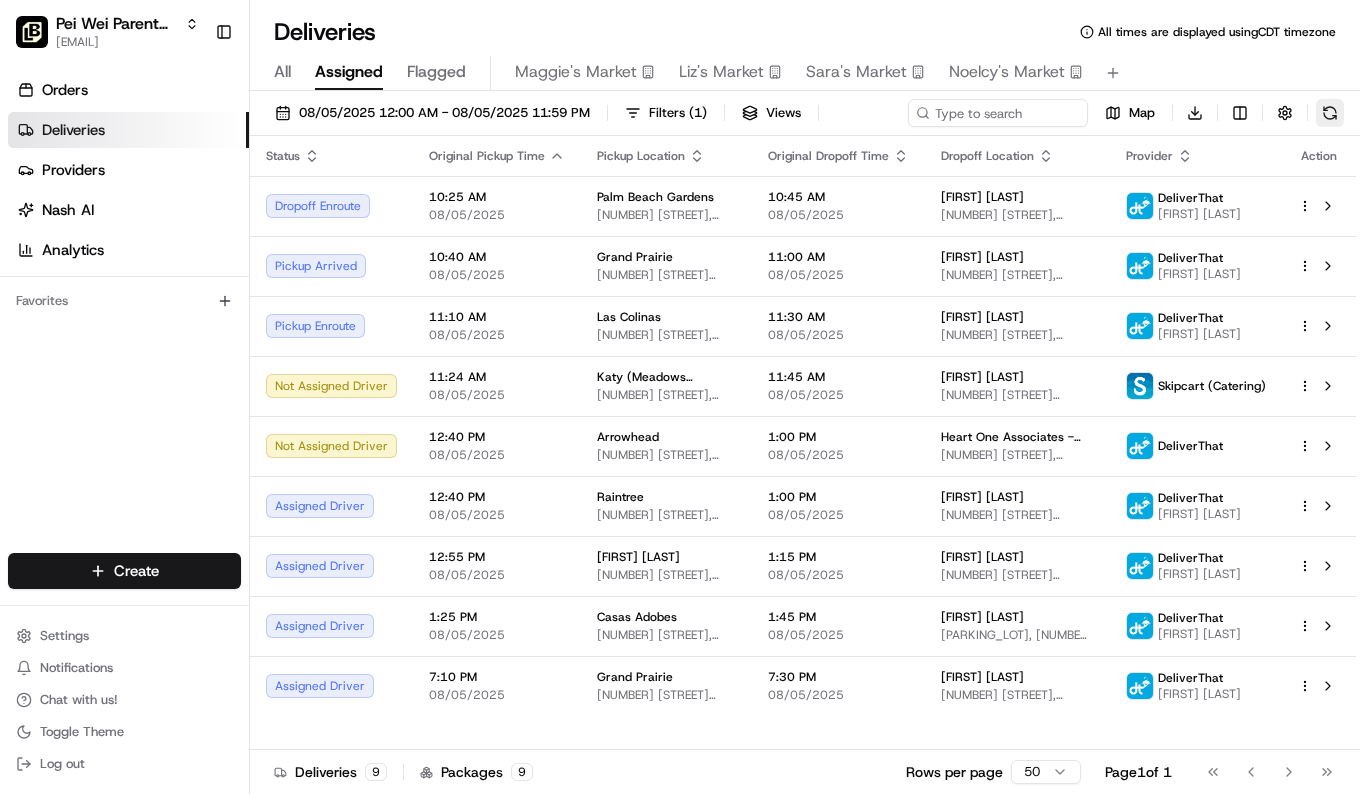 click at bounding box center [1330, 113] 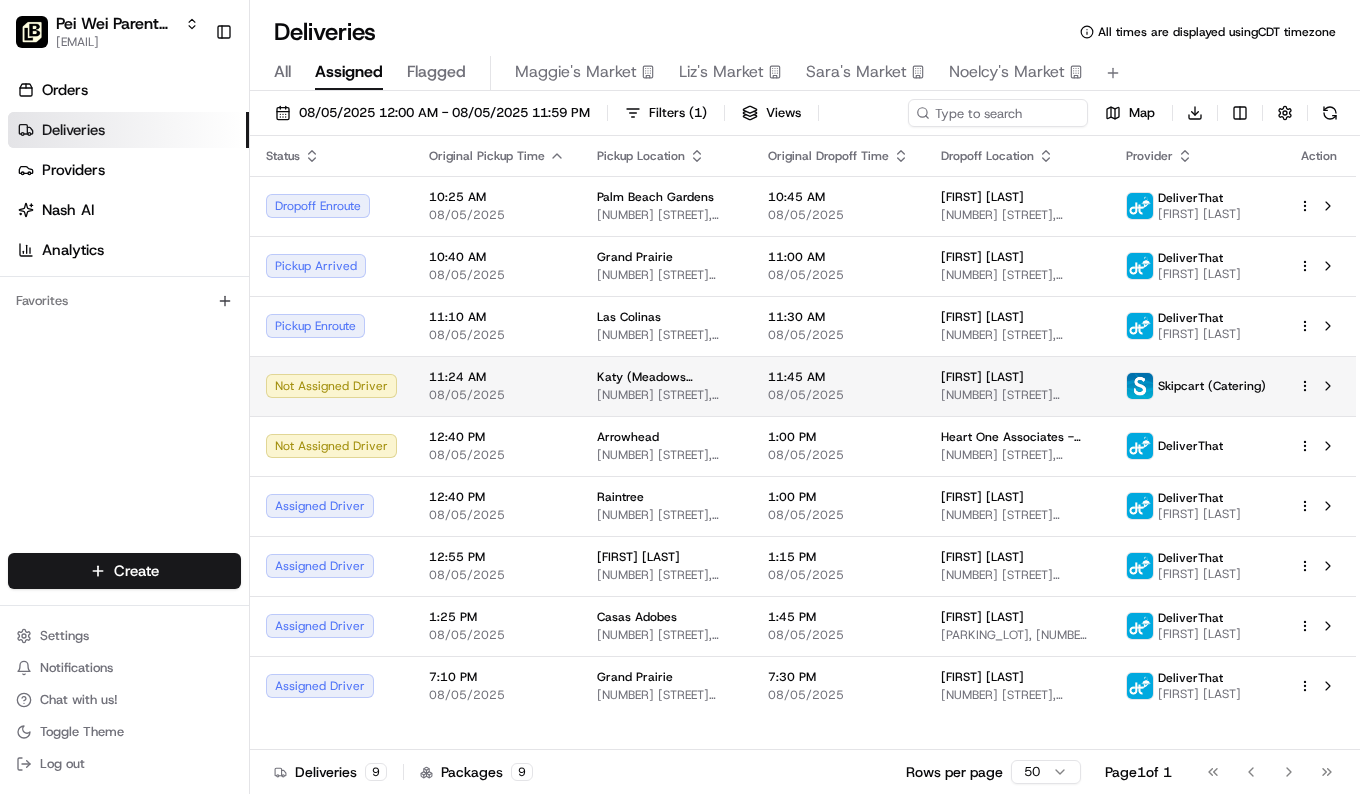 click on "[TIME] [DATE]" at bounding box center [497, 386] 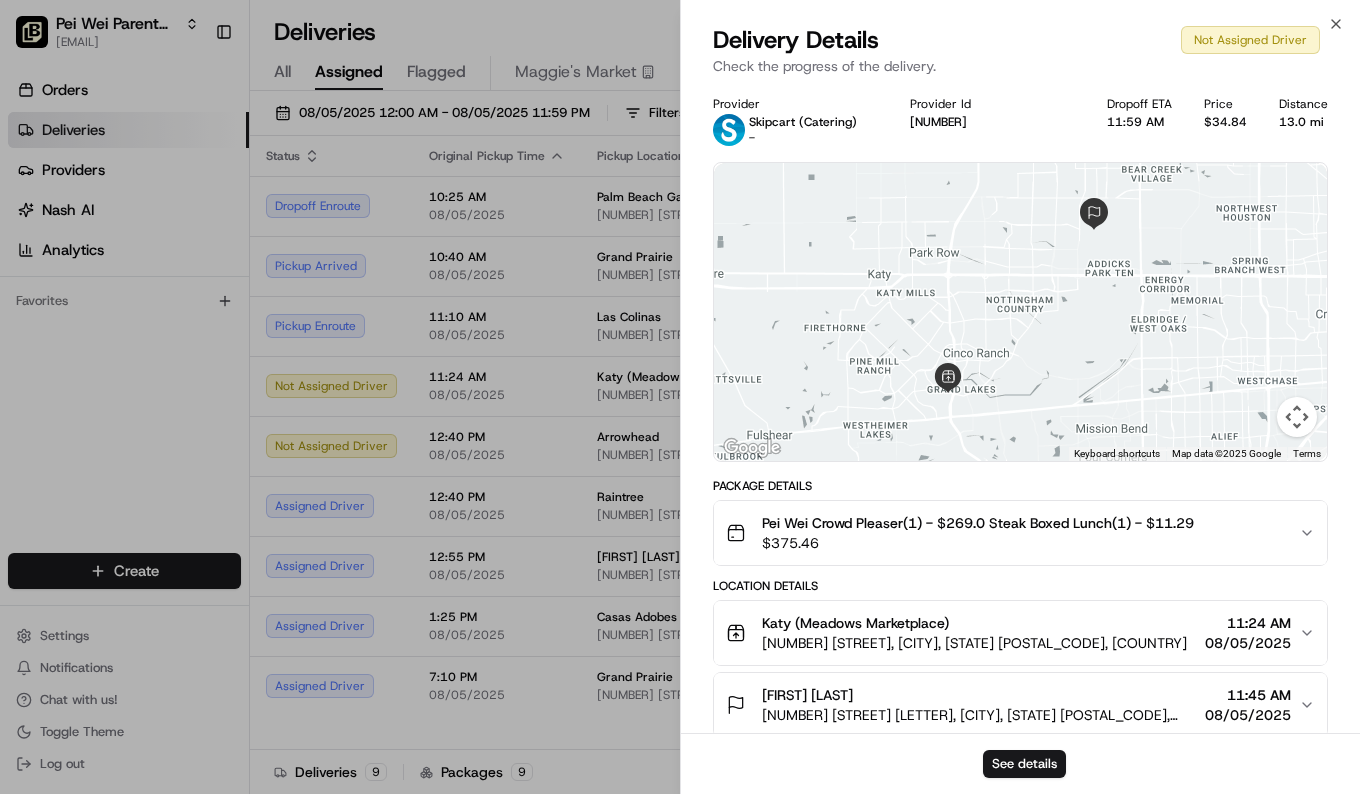 scroll, scrollTop: 165, scrollLeft: 0, axis: vertical 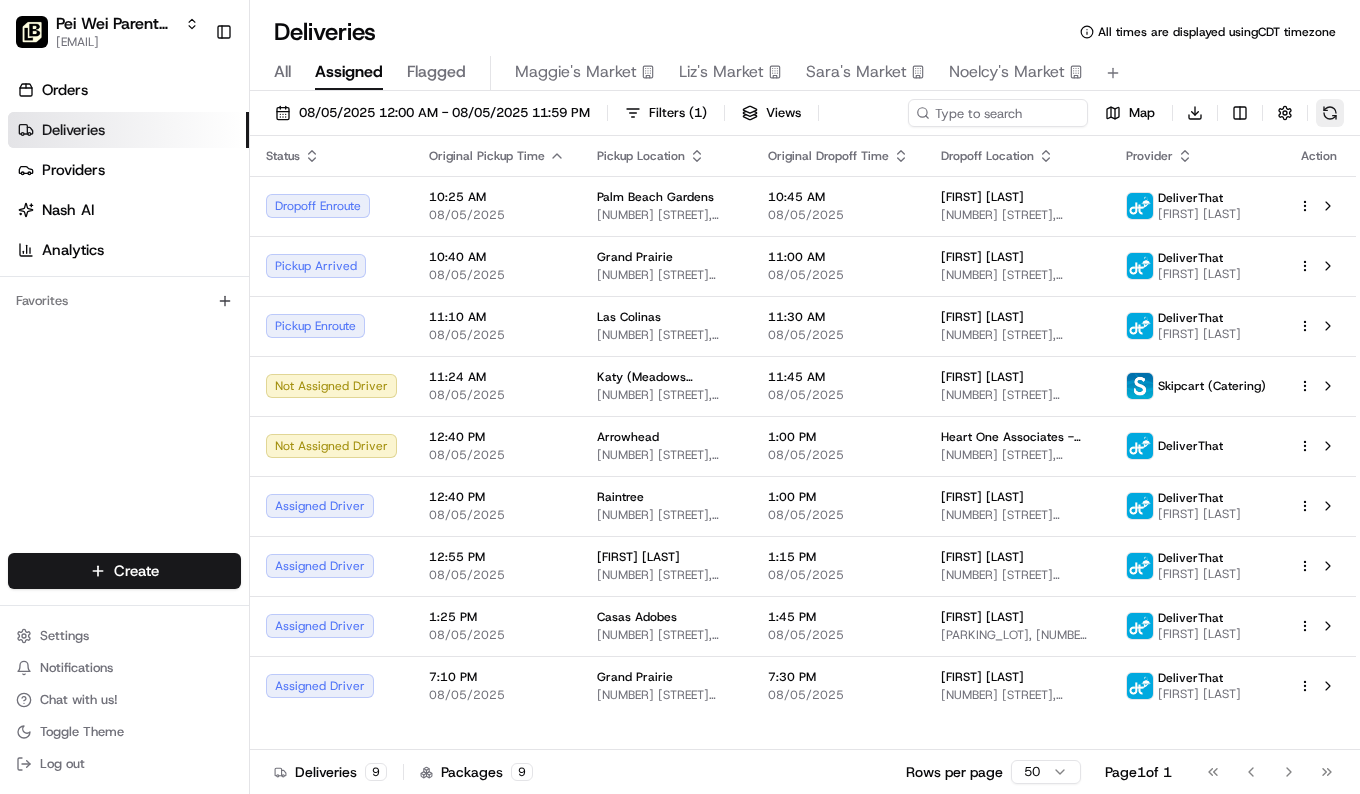 click at bounding box center (1330, 113) 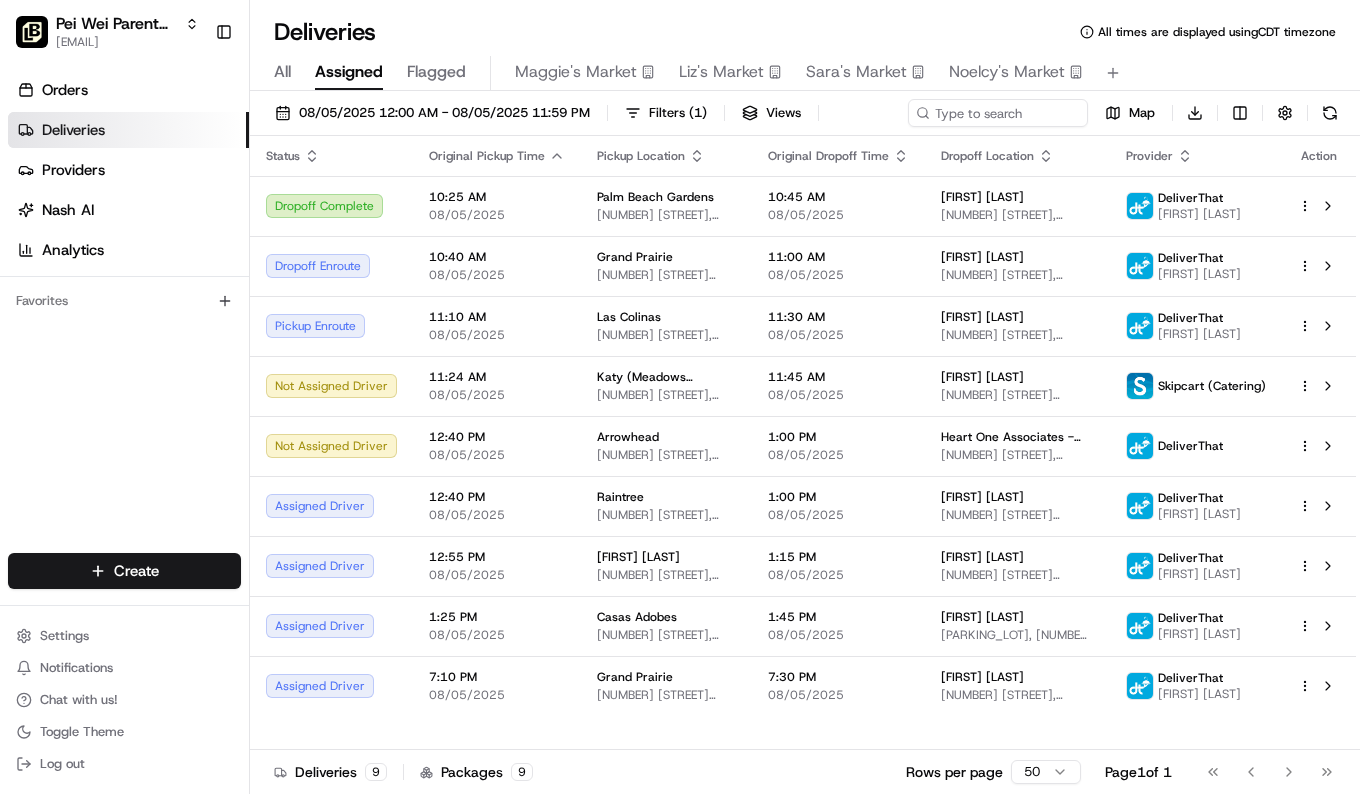 click on "[DATE] [TIME] - [DATE] [TIME] [TIMEZONE] Filters ( 1 ) Views Map Download" at bounding box center [805, 117] 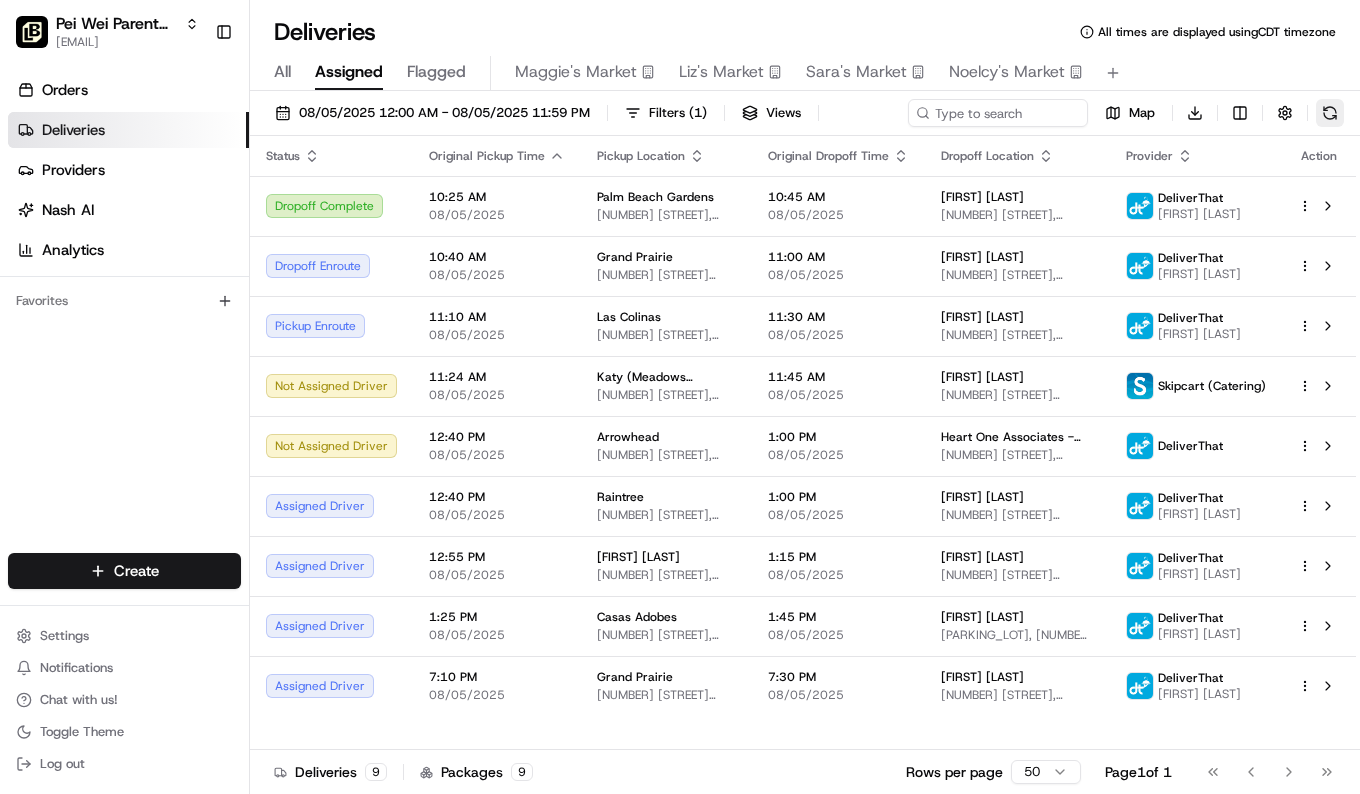 click at bounding box center [1330, 113] 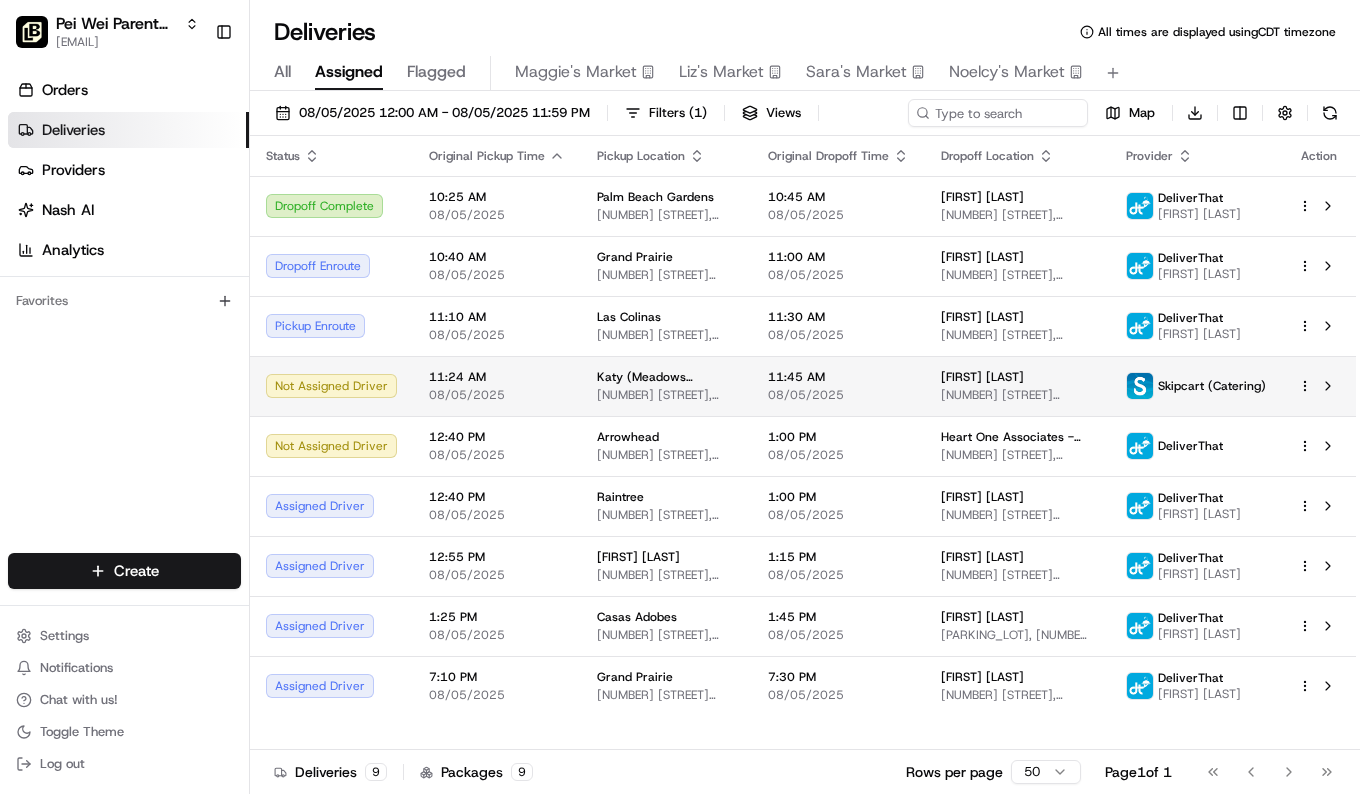 click on "Skipcart (Catering)" at bounding box center (1196, 386) 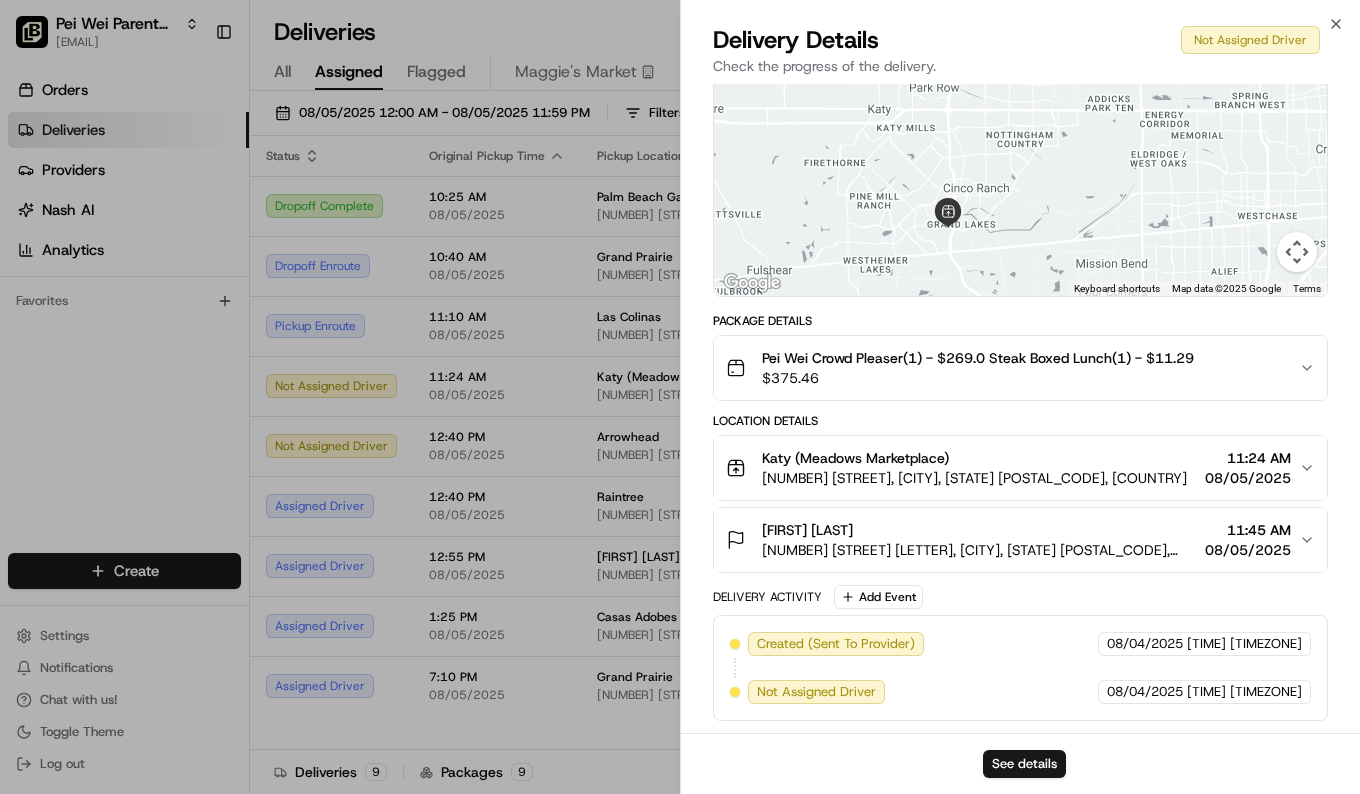 scroll, scrollTop: 0, scrollLeft: 0, axis: both 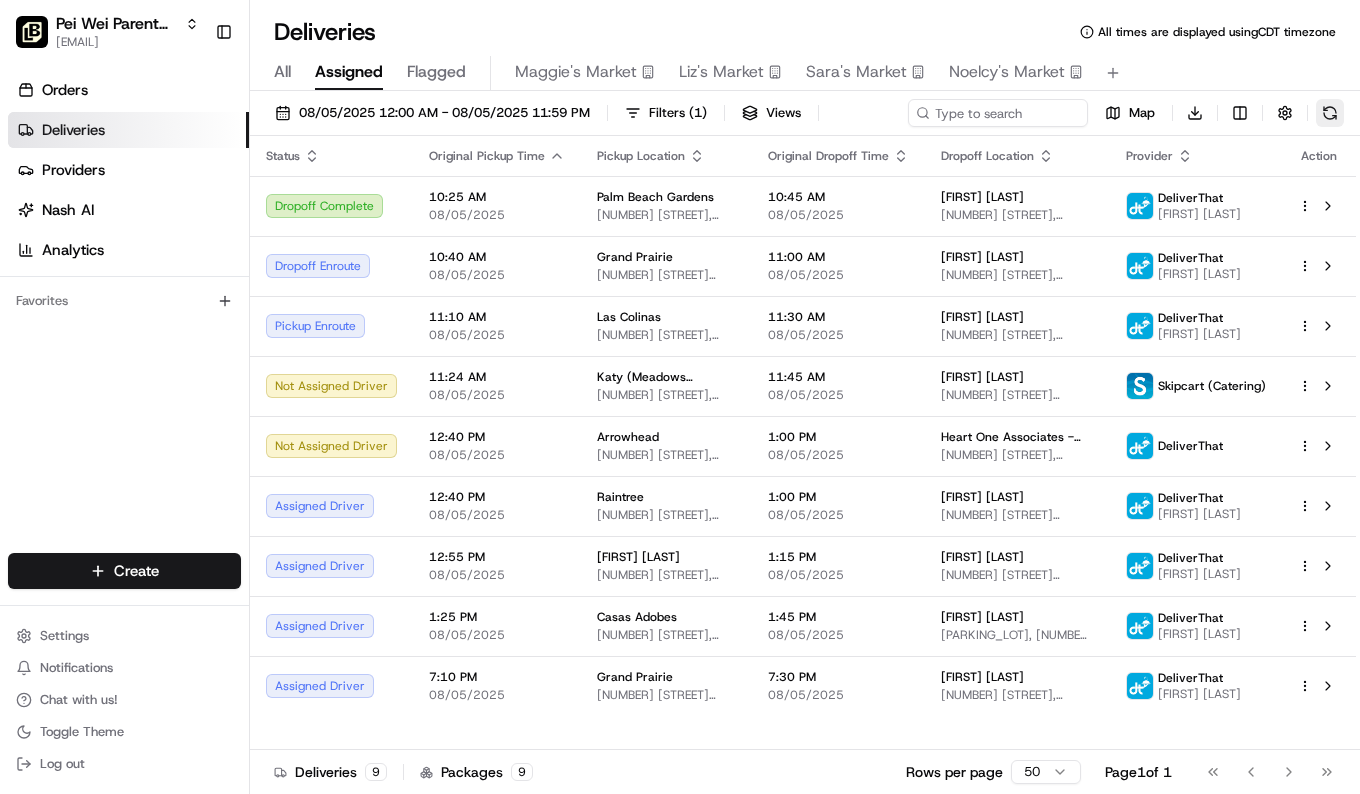 click at bounding box center (1330, 113) 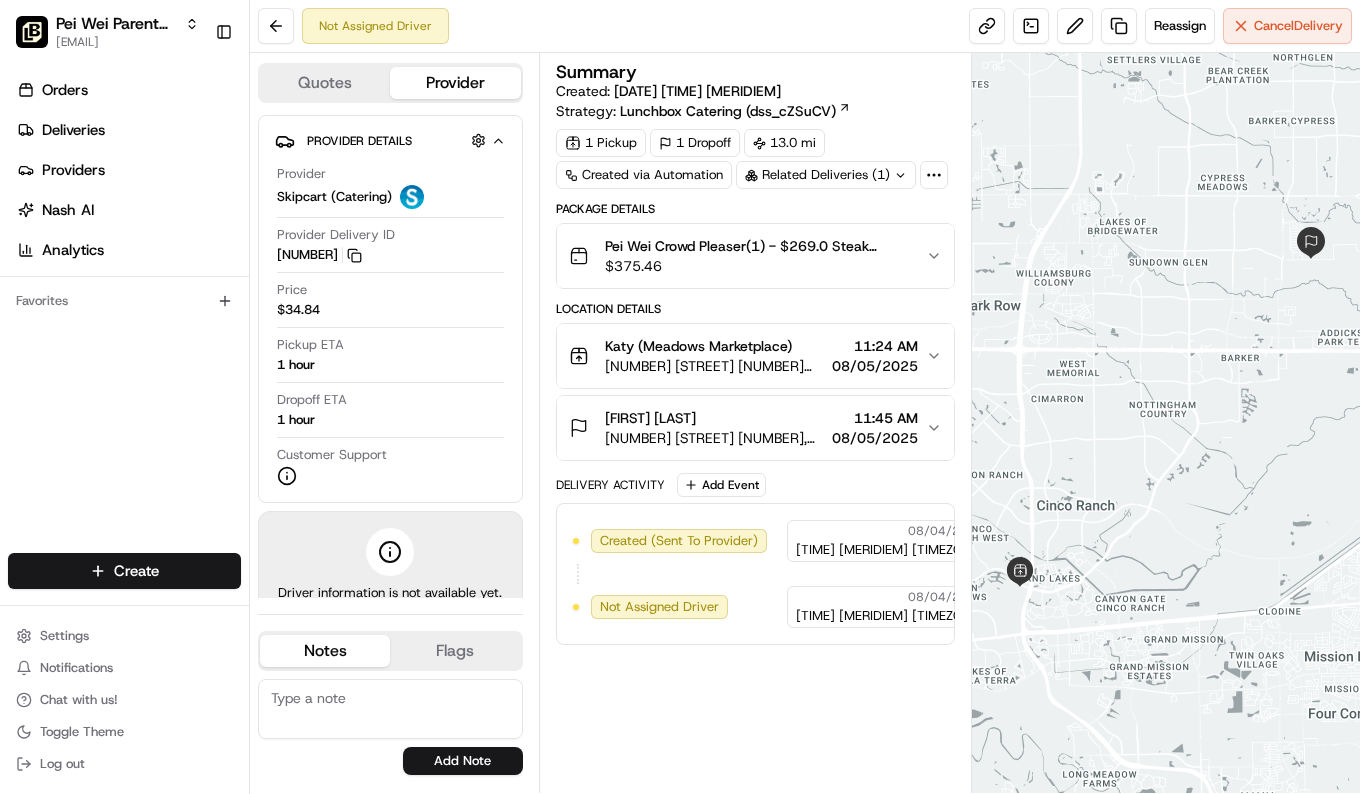 scroll, scrollTop: 0, scrollLeft: 0, axis: both 